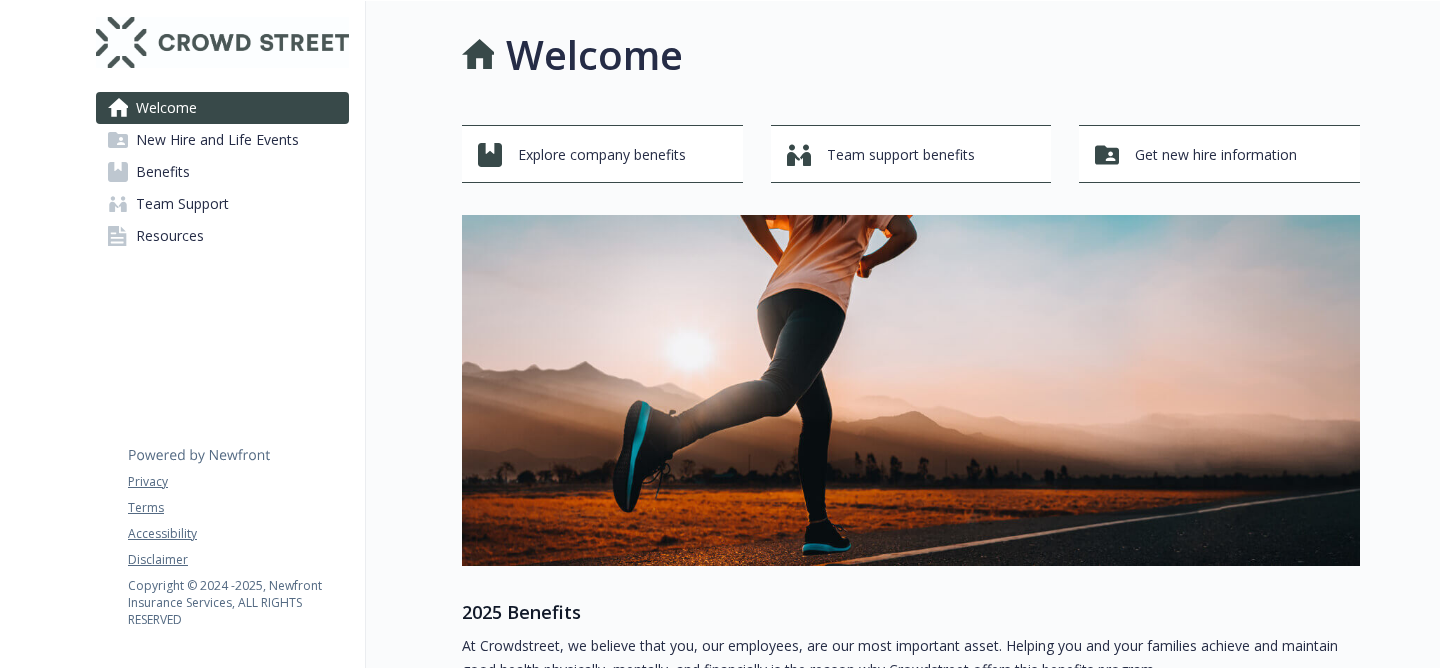 scroll, scrollTop: 0, scrollLeft: 0, axis: both 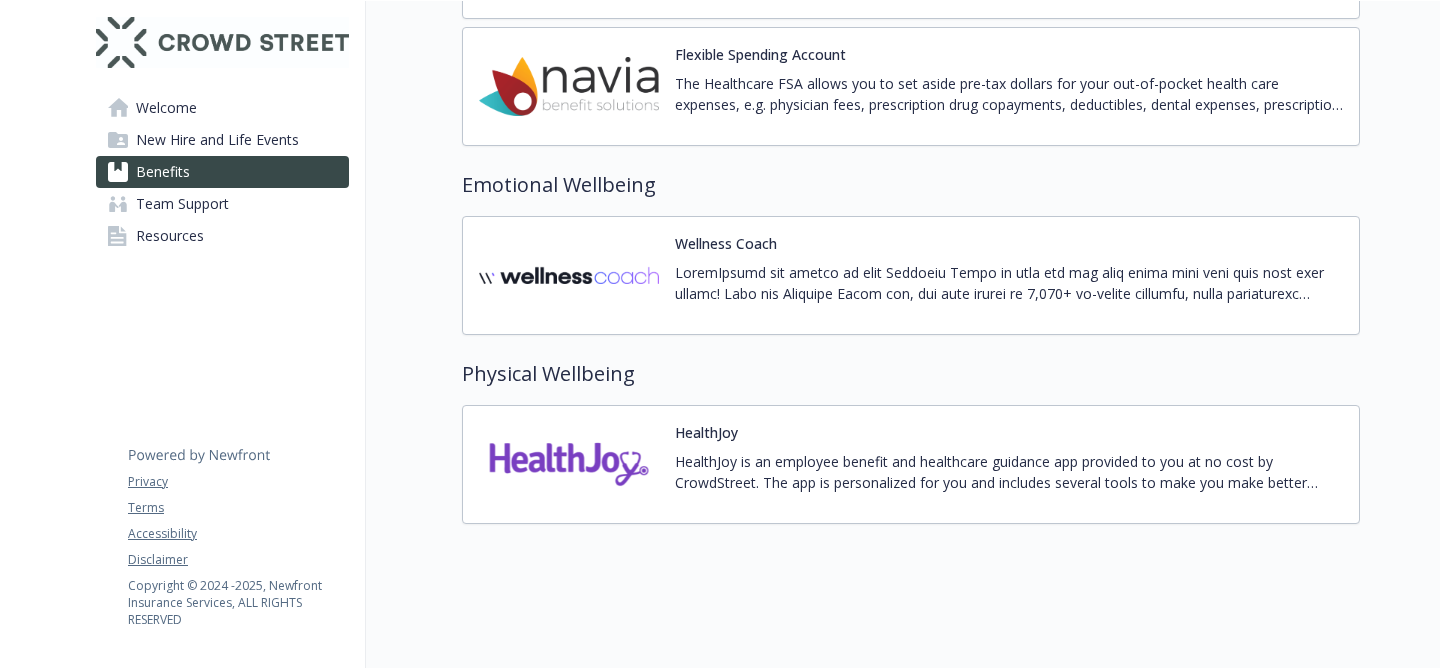click at bounding box center (569, 464) 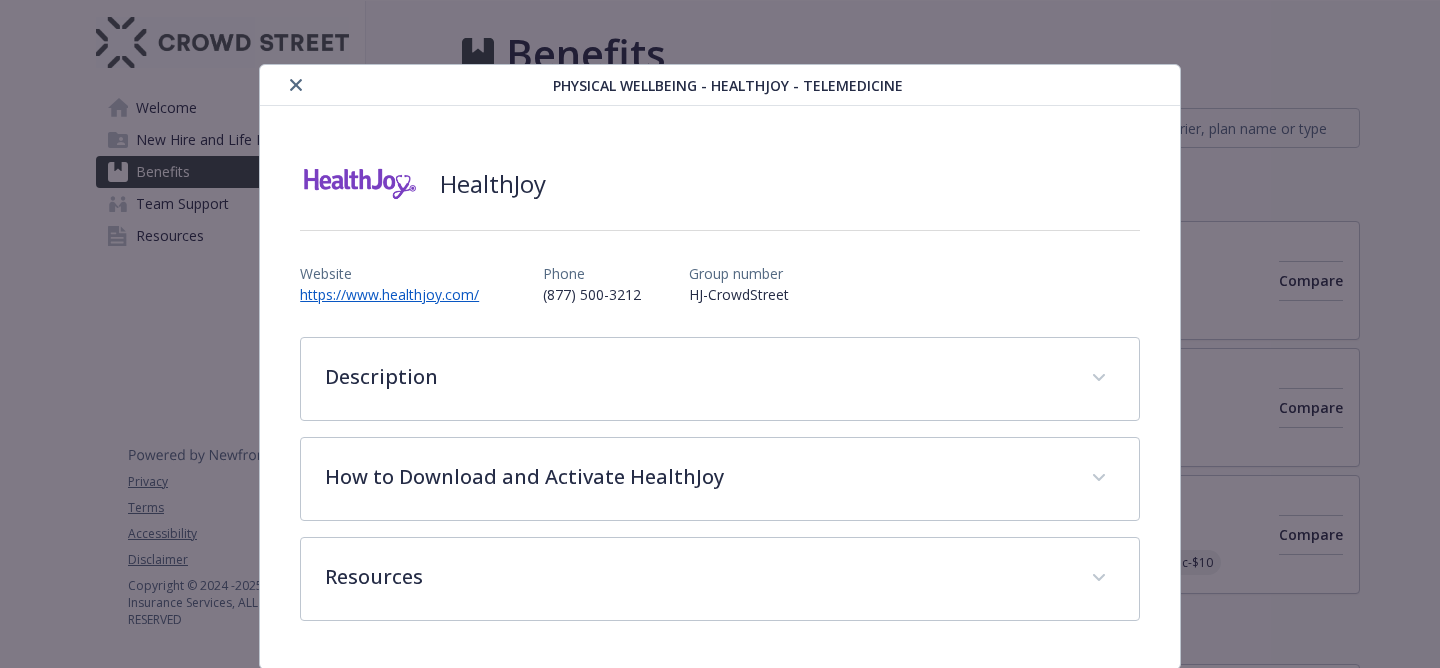 scroll, scrollTop: 2534, scrollLeft: 0, axis: vertical 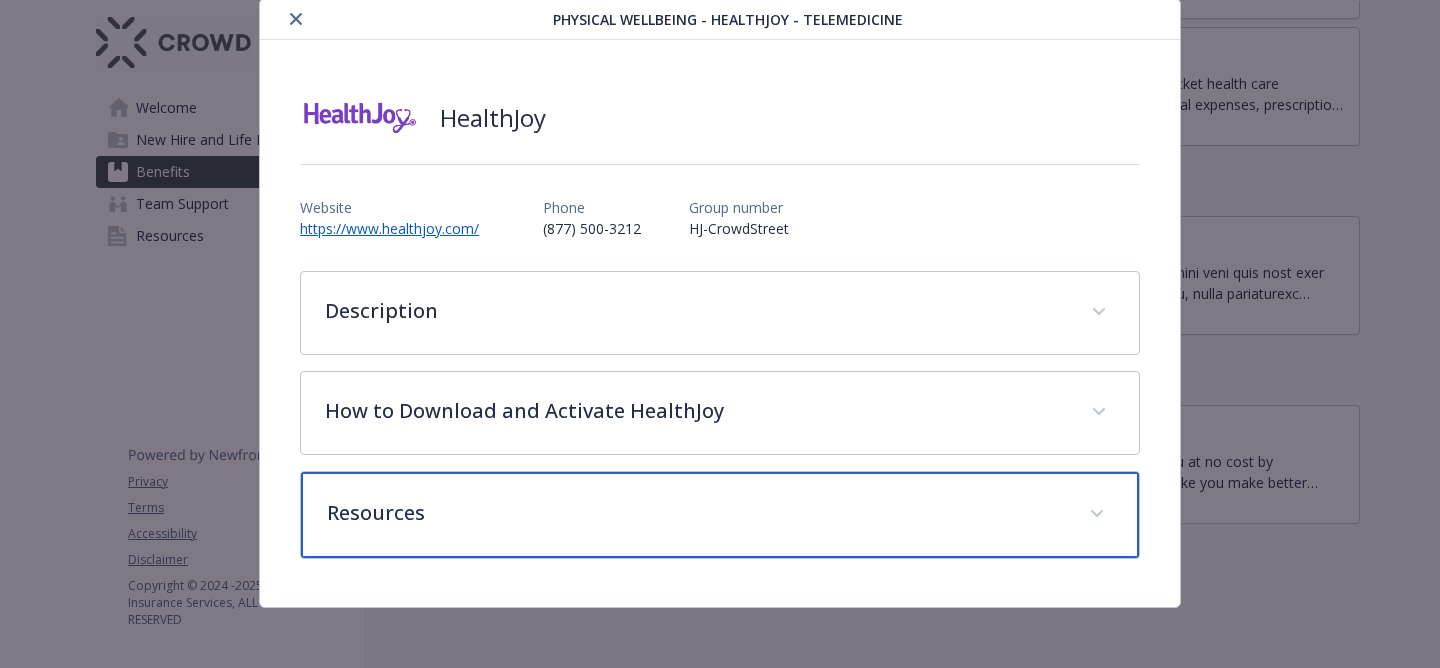 click on "Resources" at bounding box center [696, 513] 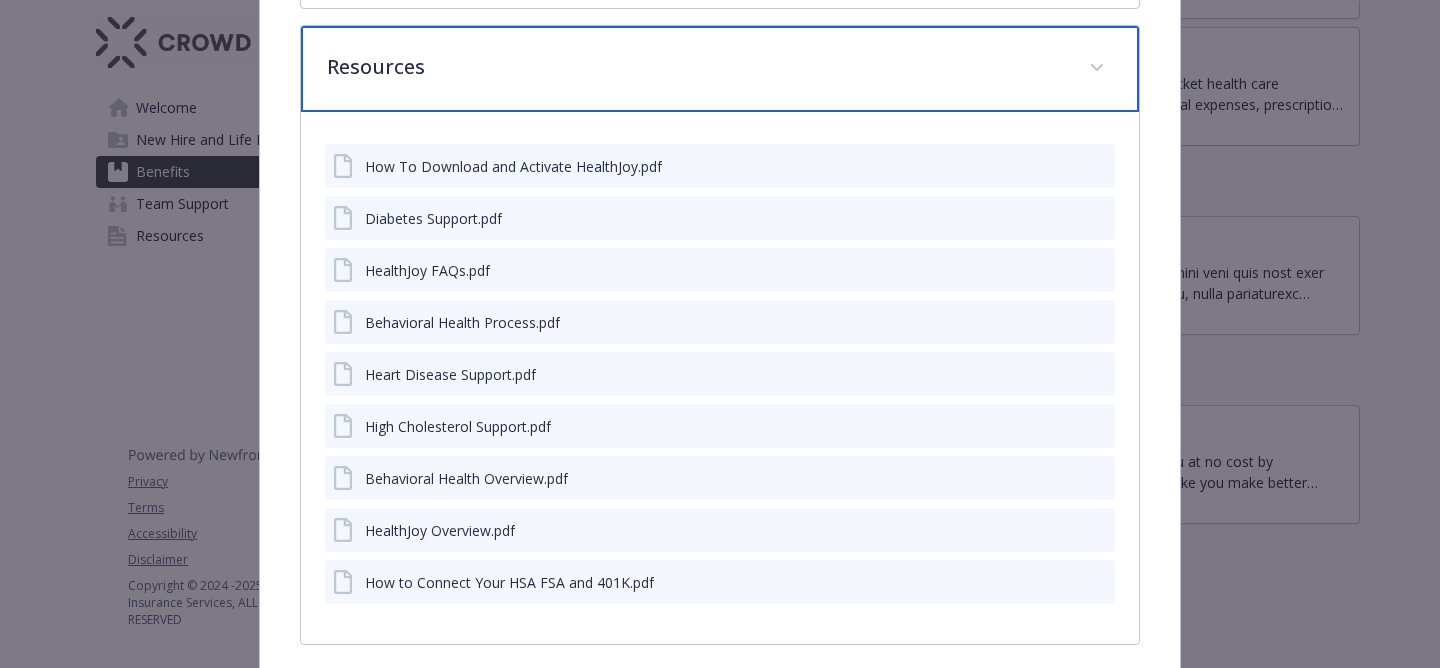 scroll, scrollTop: 513, scrollLeft: 0, axis: vertical 